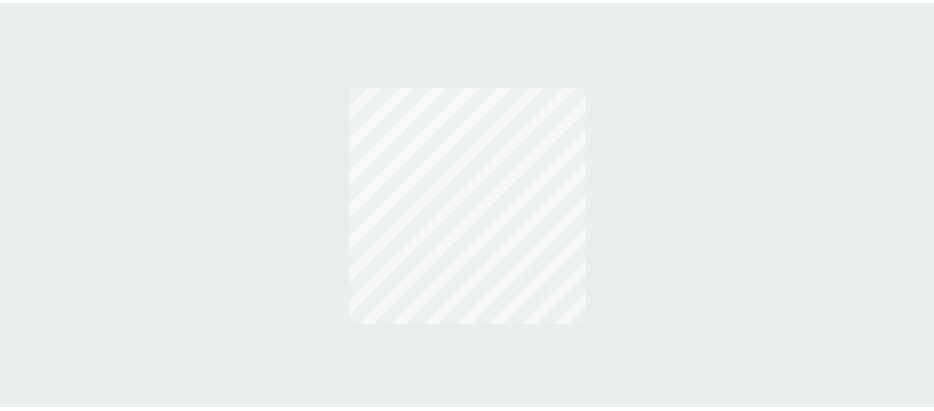scroll, scrollTop: 0, scrollLeft: 0, axis: both 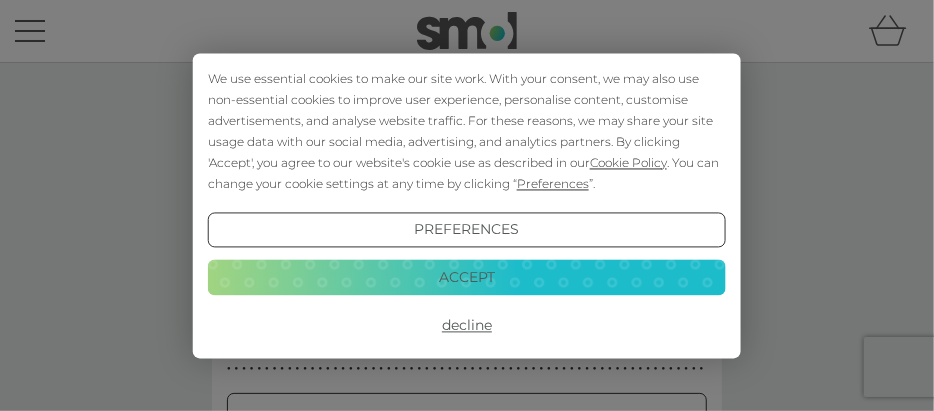 type on "britfave@gmail.com" 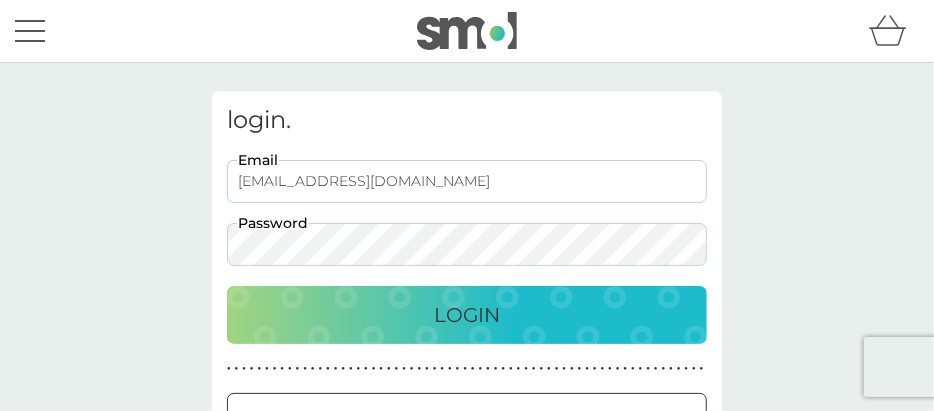 scroll, scrollTop: 0, scrollLeft: 0, axis: both 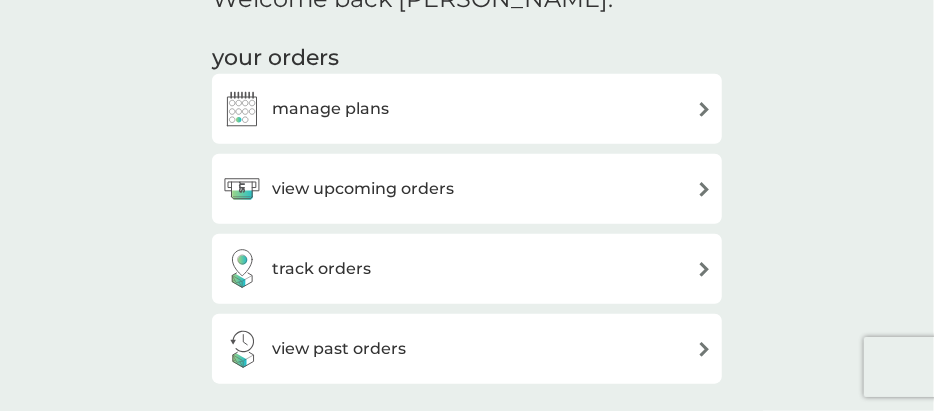 click at bounding box center [704, 189] 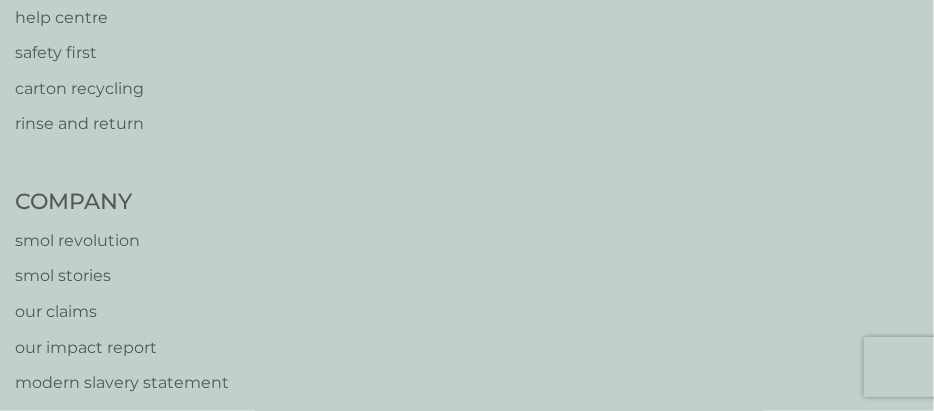 scroll, scrollTop: 0, scrollLeft: 0, axis: both 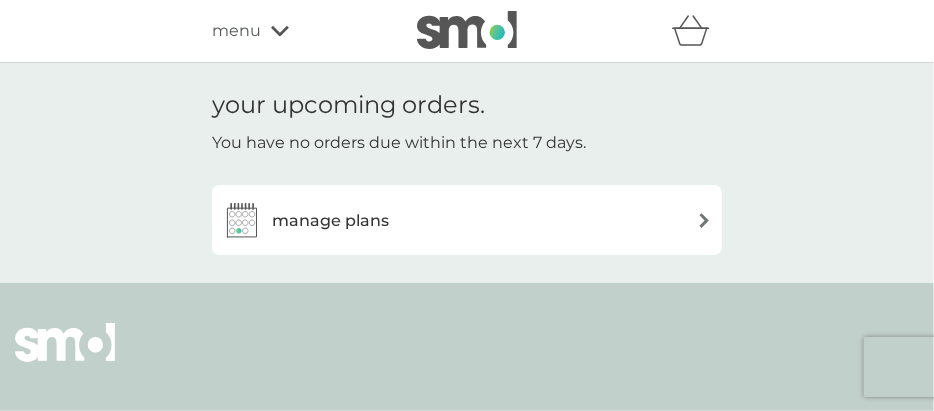 click on "manage plans" at bounding box center (467, 220) 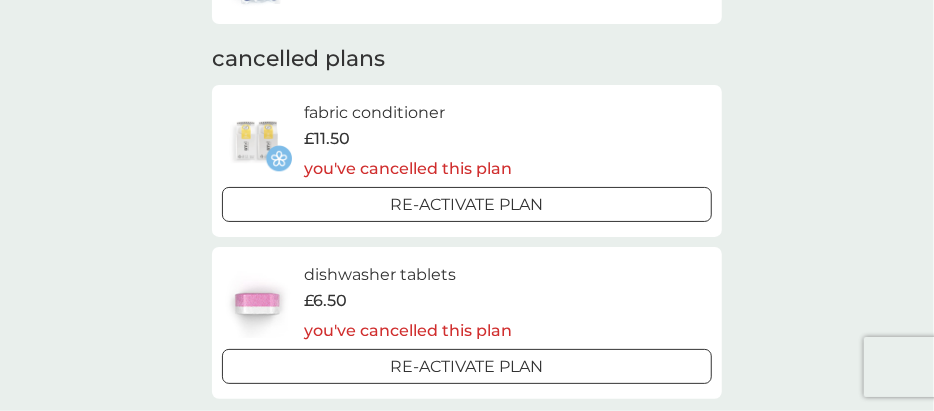 scroll, scrollTop: 714, scrollLeft: 0, axis: vertical 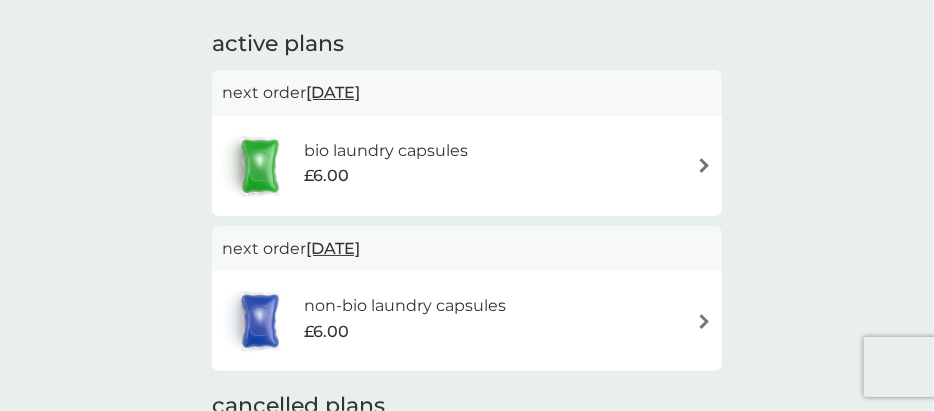 click on "bio laundry capsules £6.00" at bounding box center [467, 166] 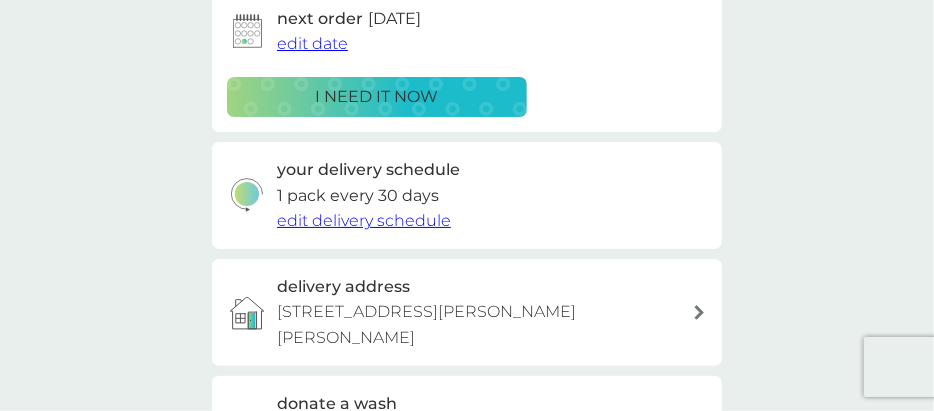 scroll, scrollTop: 0, scrollLeft: 0, axis: both 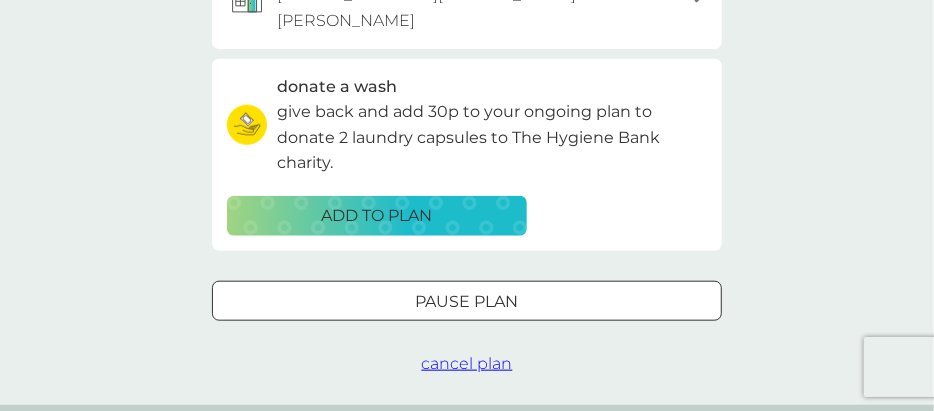 click on "cancel plan" at bounding box center (467, 363) 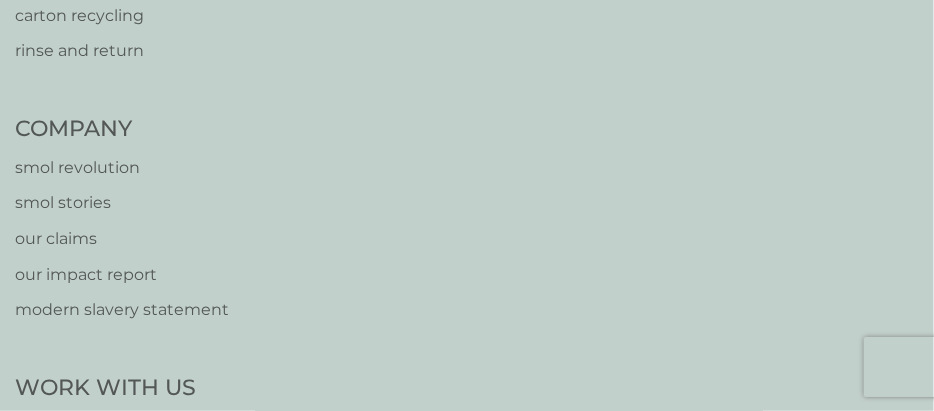 scroll, scrollTop: 0, scrollLeft: 0, axis: both 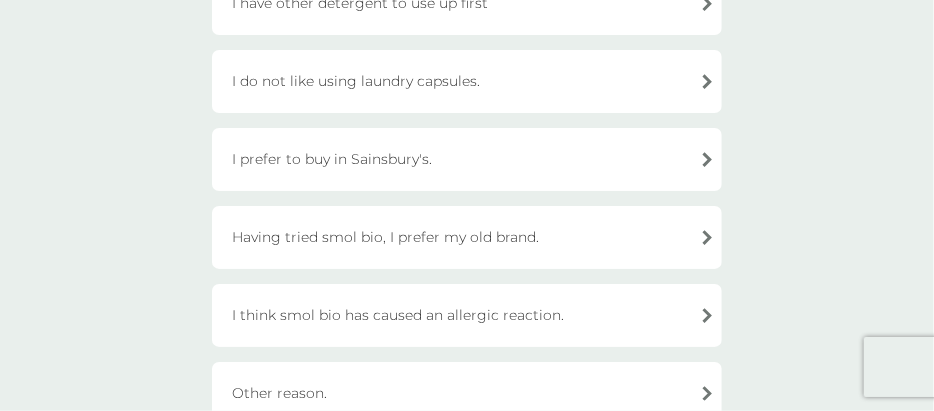 click on "Having tried smol bio, I prefer my old brand." at bounding box center (467, 237) 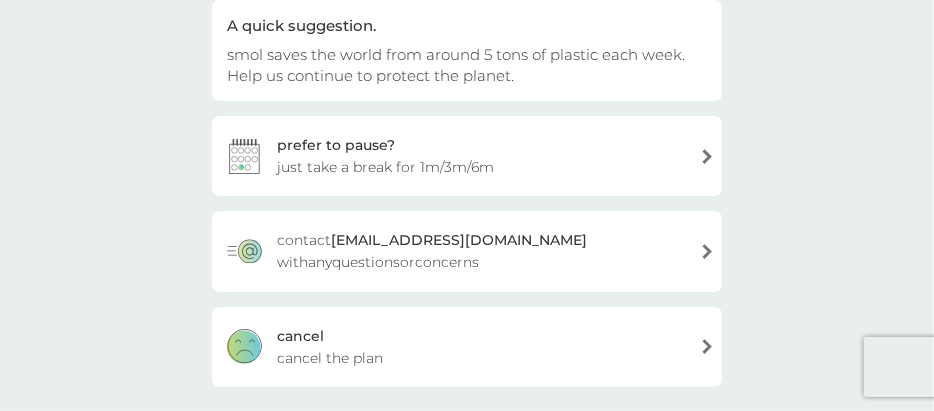 scroll, scrollTop: 236, scrollLeft: 0, axis: vertical 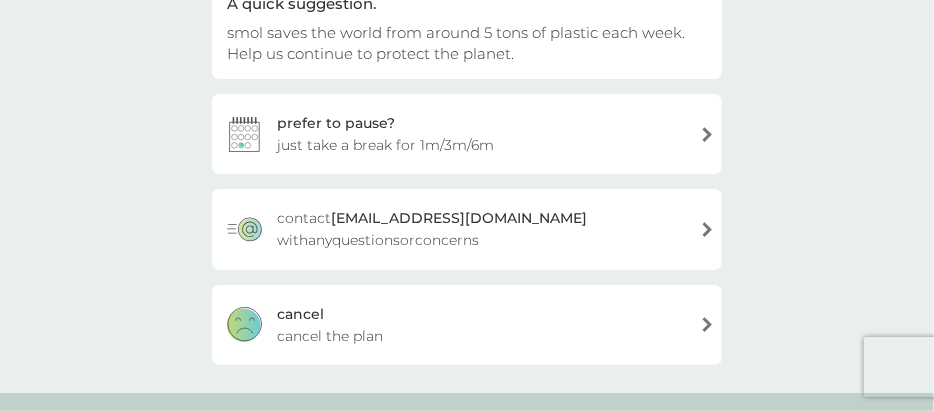click on "[PERSON_NAME] the plan" at bounding box center [467, 325] 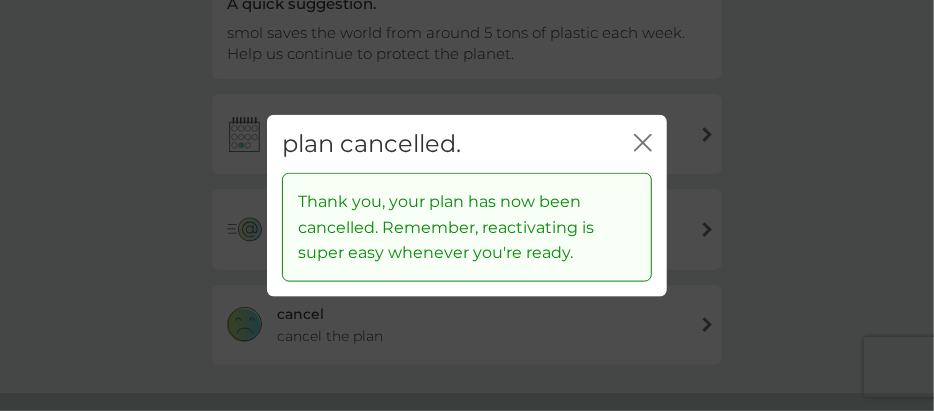 click 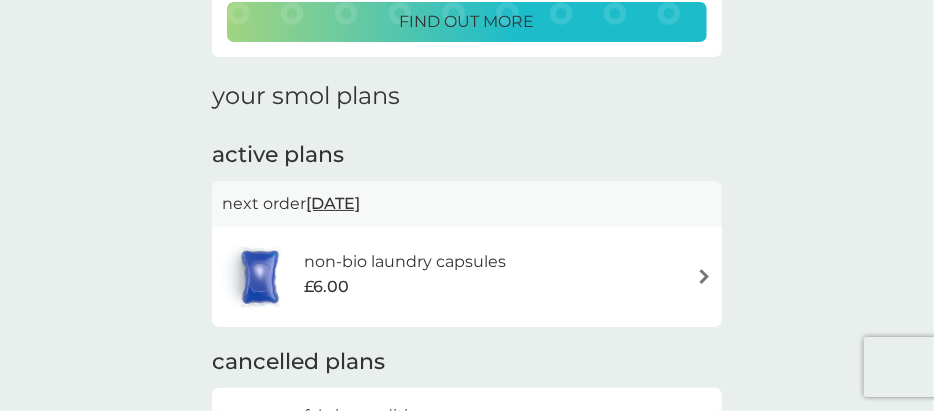 scroll, scrollTop: 0, scrollLeft: 0, axis: both 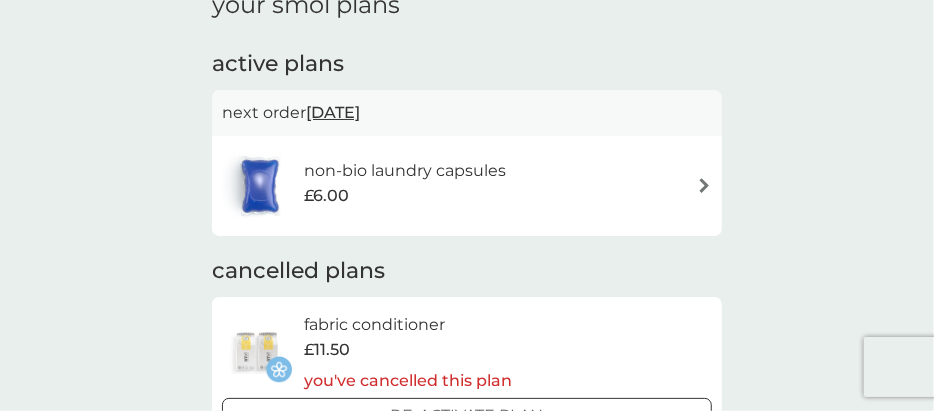 click at bounding box center (704, 185) 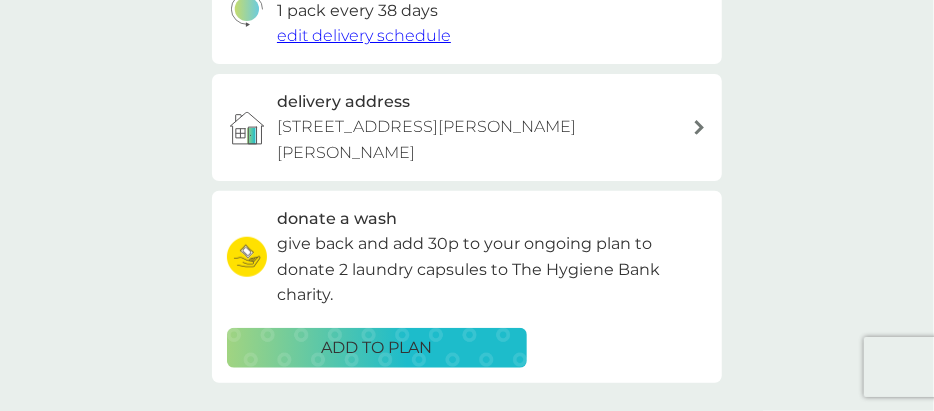 scroll, scrollTop: 538, scrollLeft: 0, axis: vertical 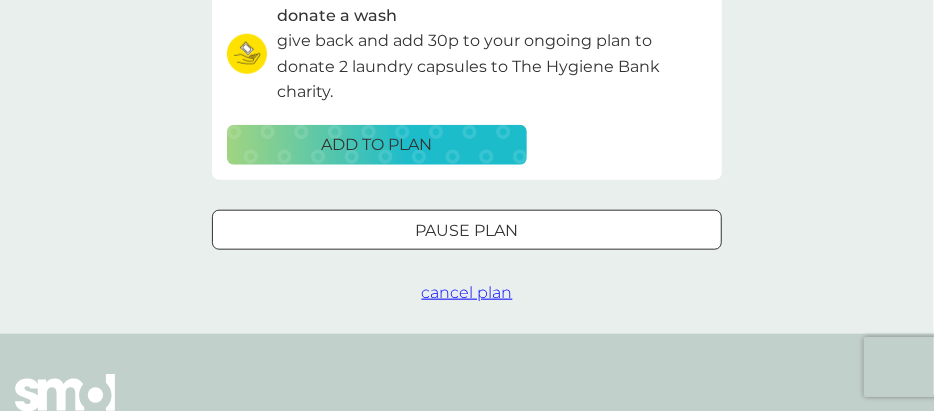 click on "cancel plan" at bounding box center (467, 292) 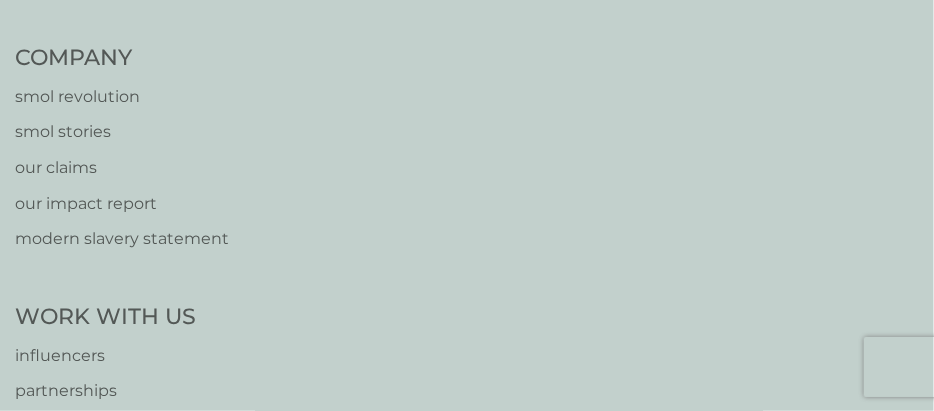 scroll, scrollTop: 0, scrollLeft: 0, axis: both 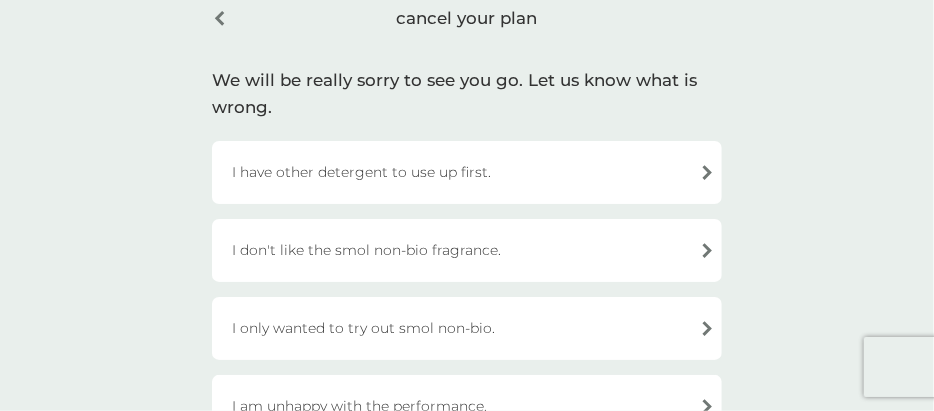 click on "I have other detergent to use up first." at bounding box center (467, 172) 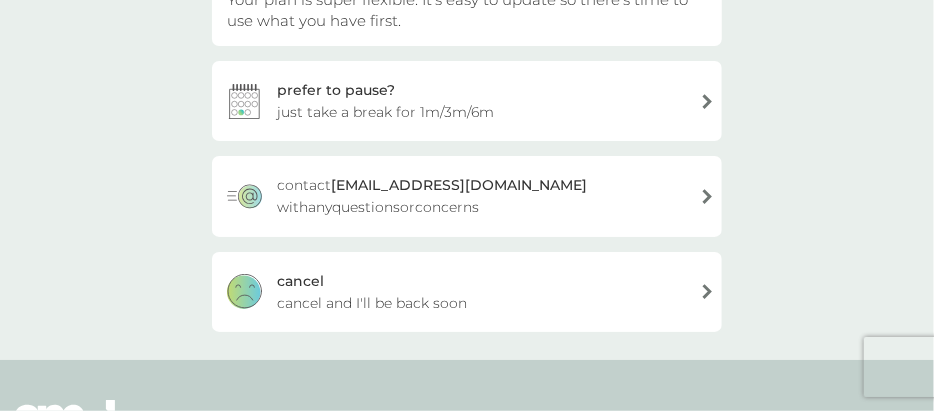 scroll, scrollTop: 277, scrollLeft: 0, axis: vertical 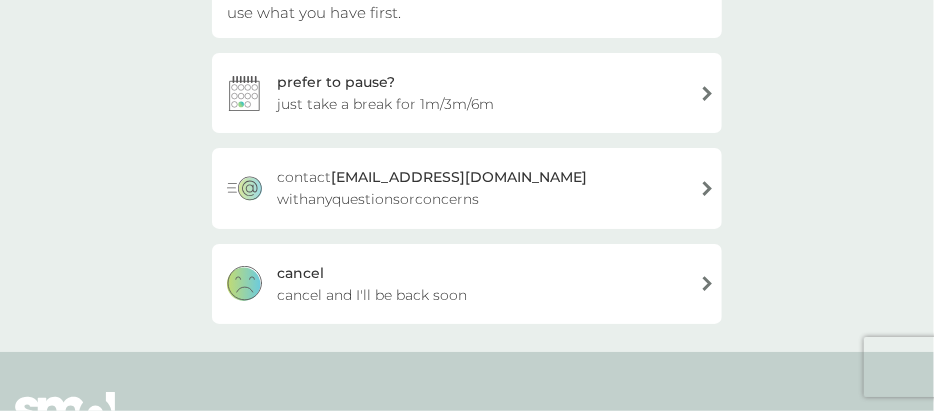 click on "[PERSON_NAME] and I'll be back soon" at bounding box center (467, 284) 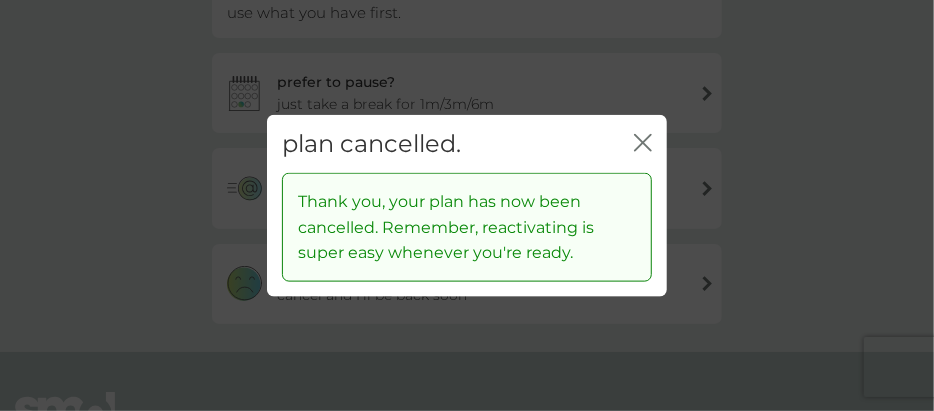 click 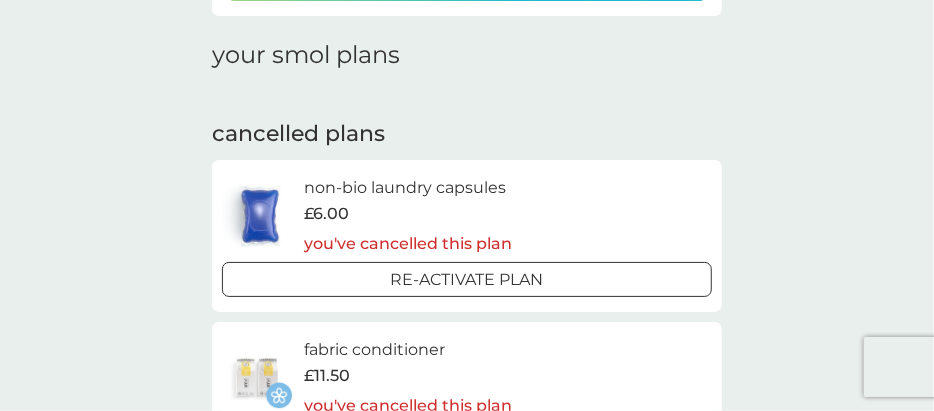 scroll, scrollTop: 0, scrollLeft: 0, axis: both 